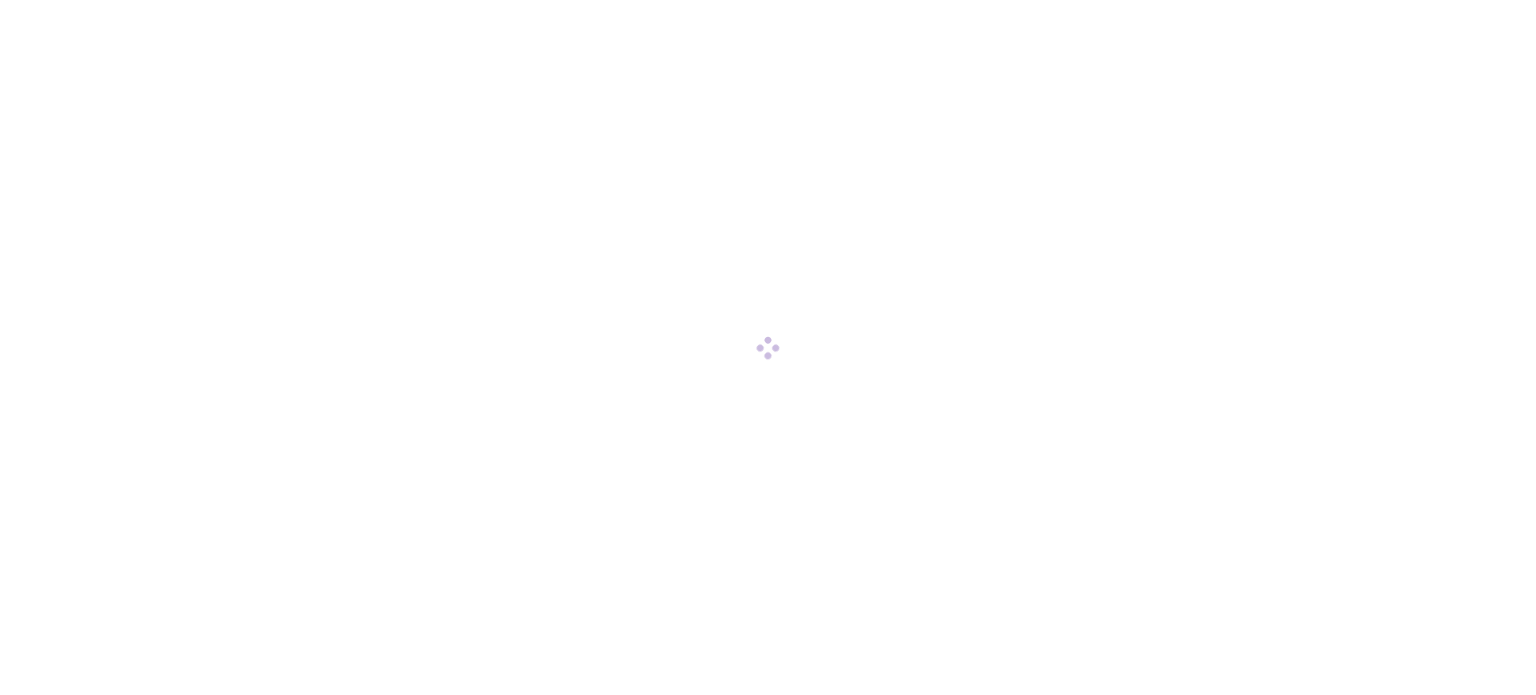 scroll, scrollTop: 0, scrollLeft: 0, axis: both 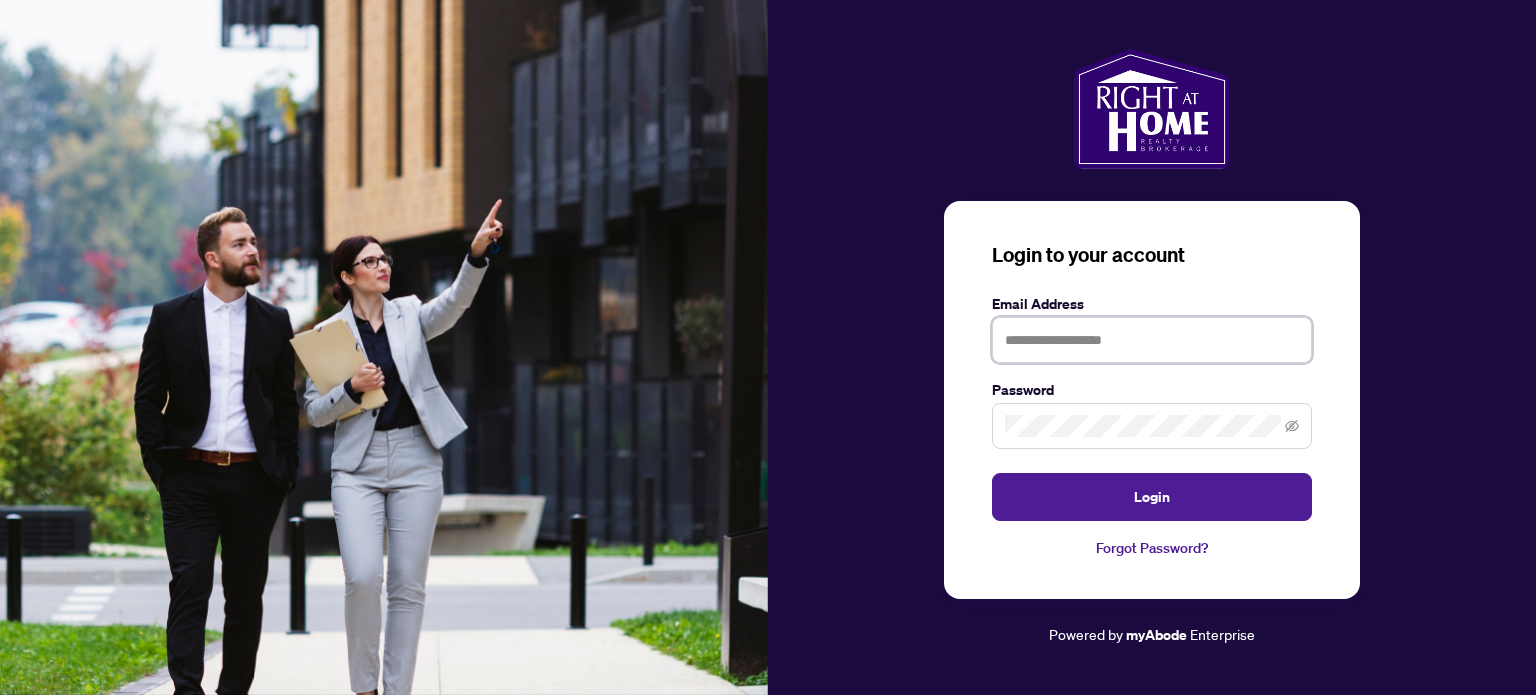 type on "**********" 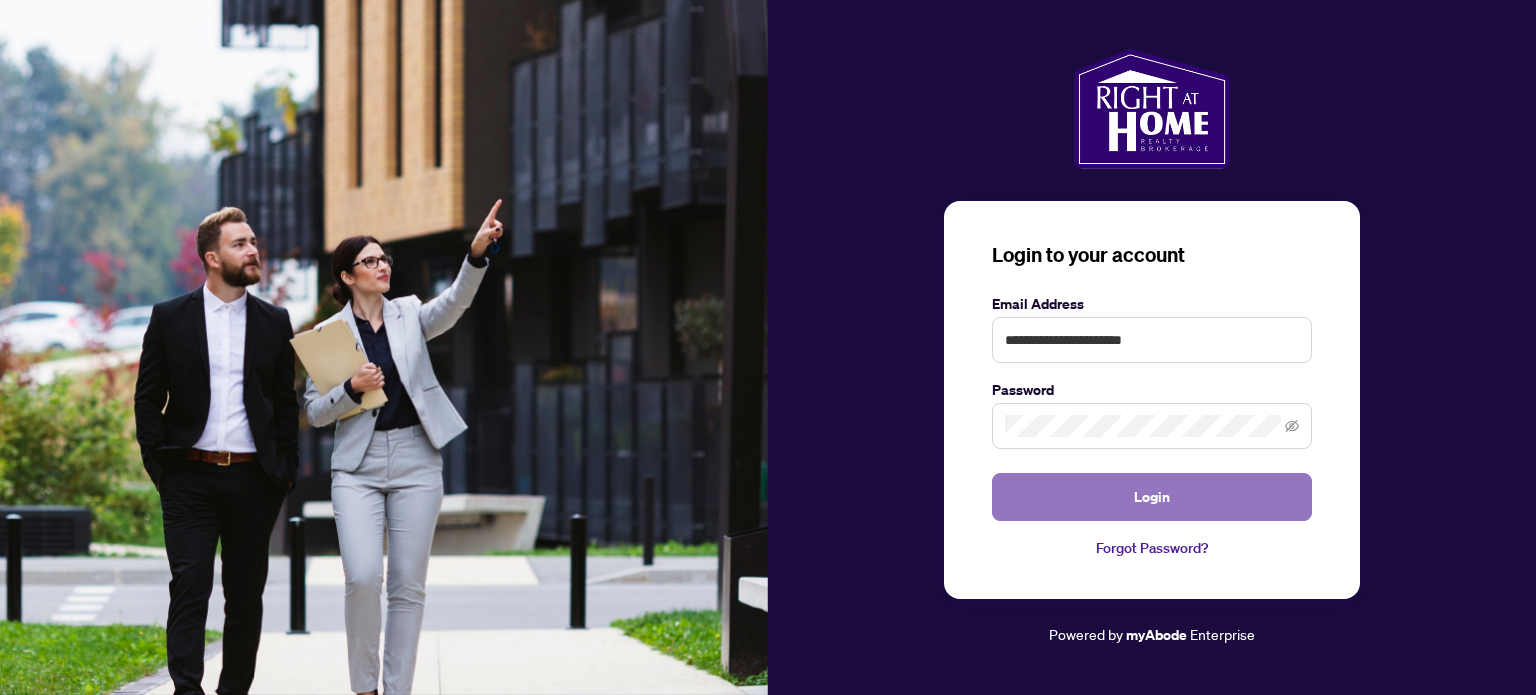 click on "Login" at bounding box center (1152, 497) 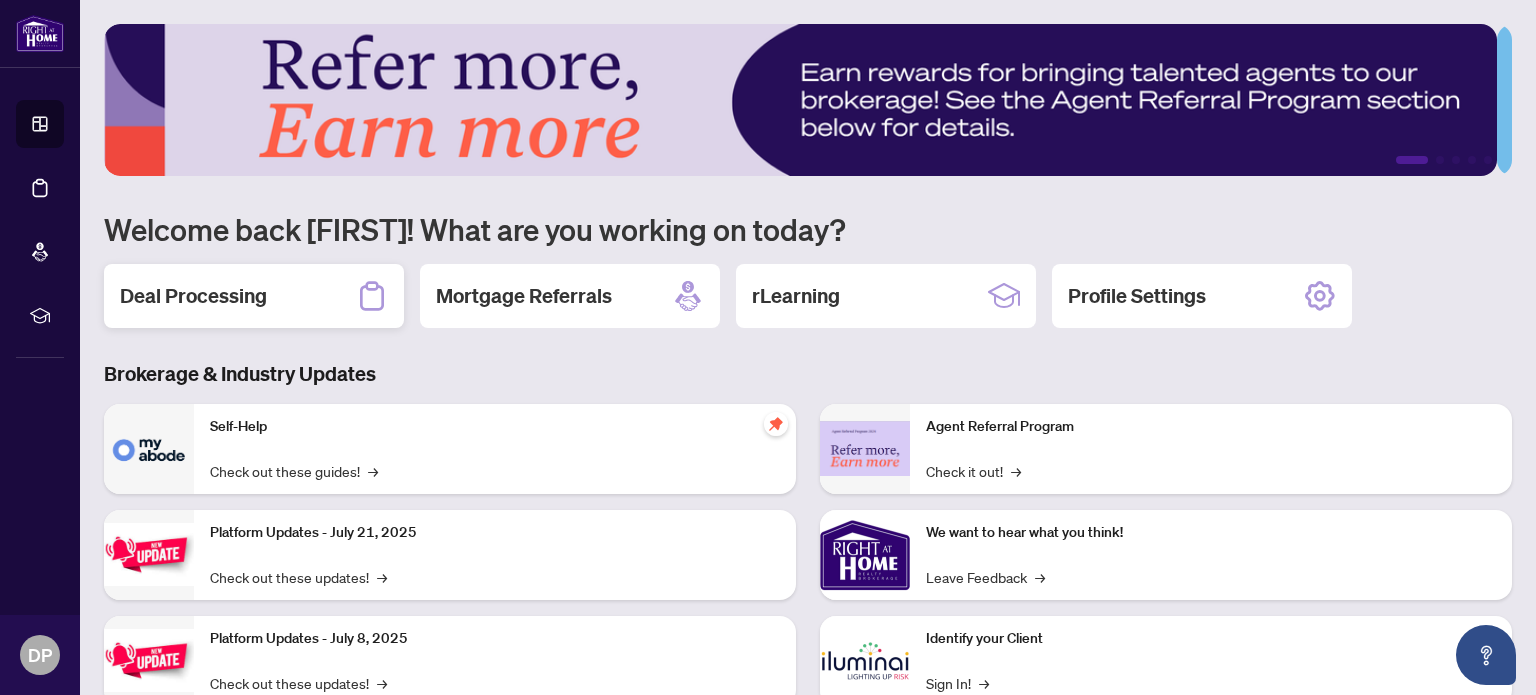 click on "Deal Processing" at bounding box center [193, 296] 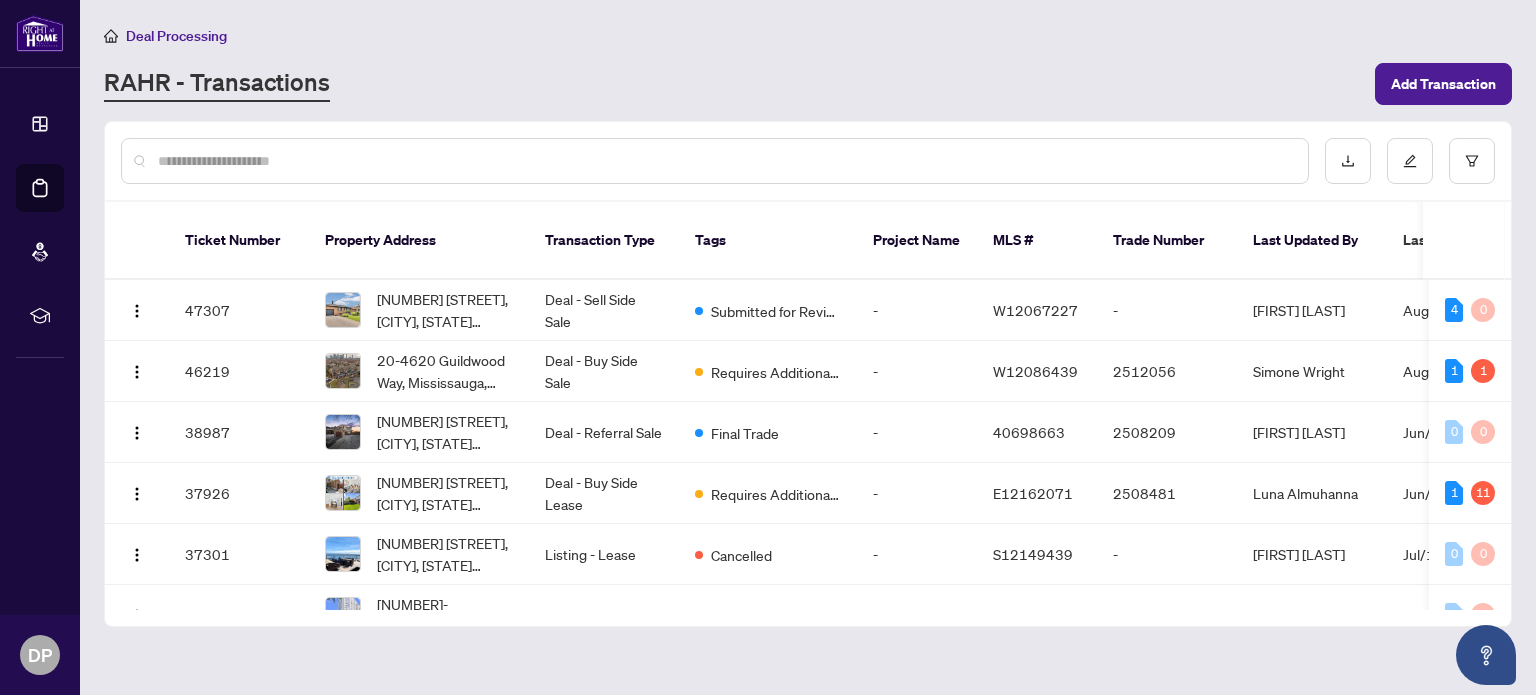 click on "Deal - Buy Side Sale" at bounding box center (604, 371) 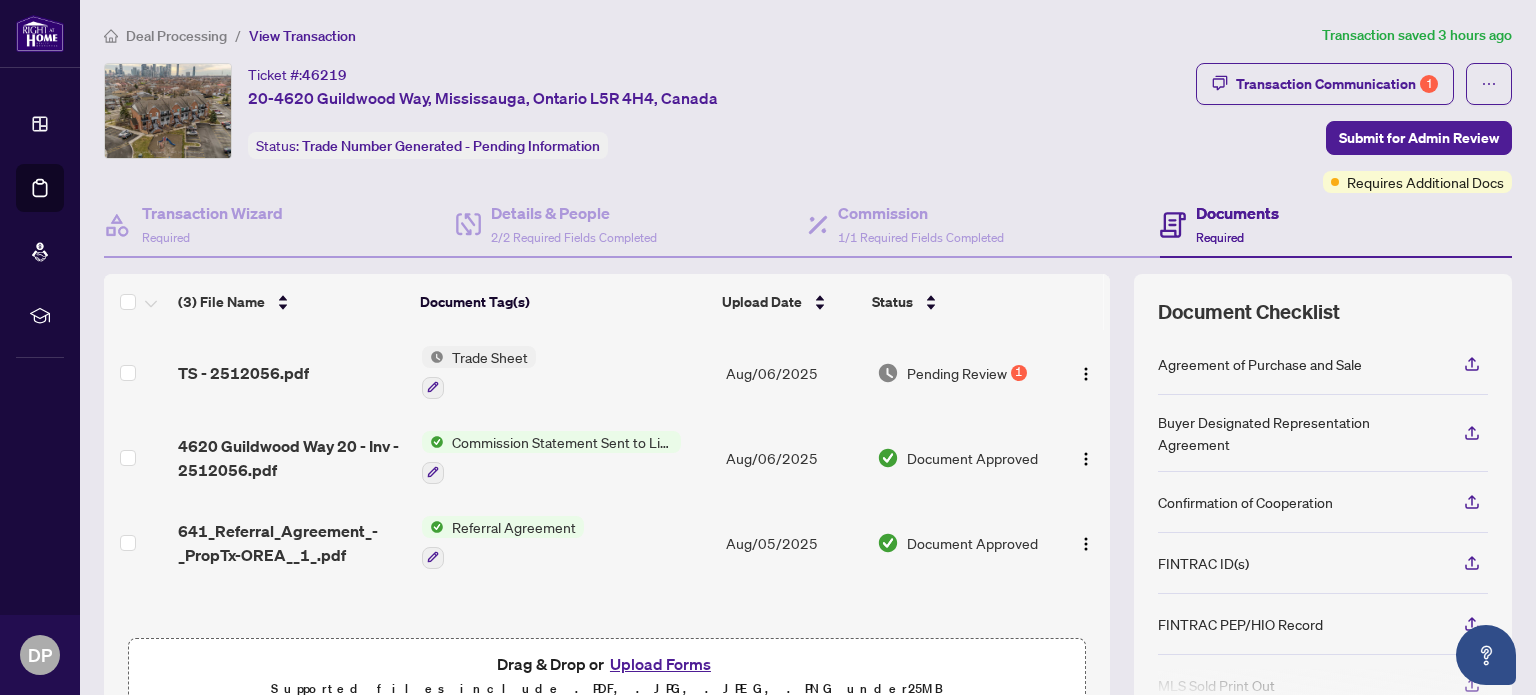 click on "Trade Sheet" at bounding box center [490, 357] 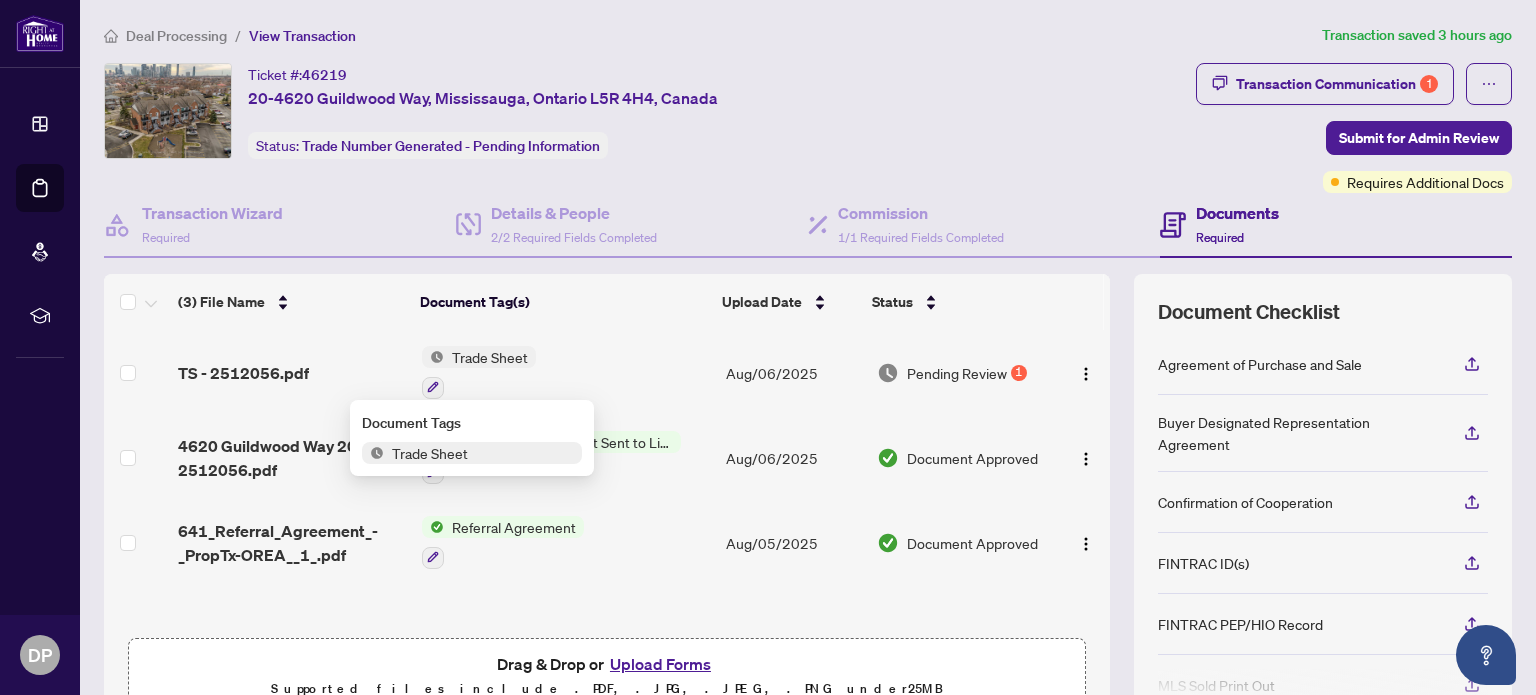click on "Trade Sheet" at bounding box center (472, 453) 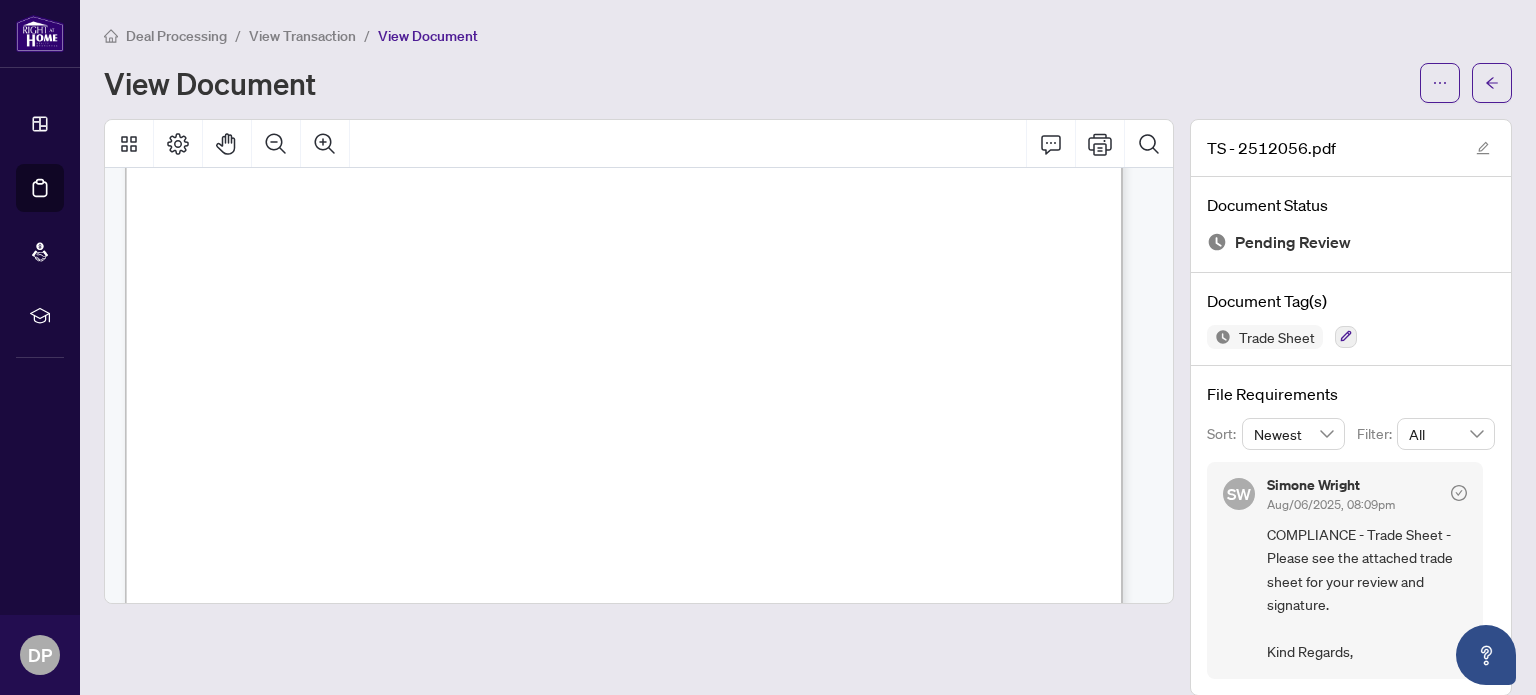 scroll, scrollTop: 0, scrollLeft: 0, axis: both 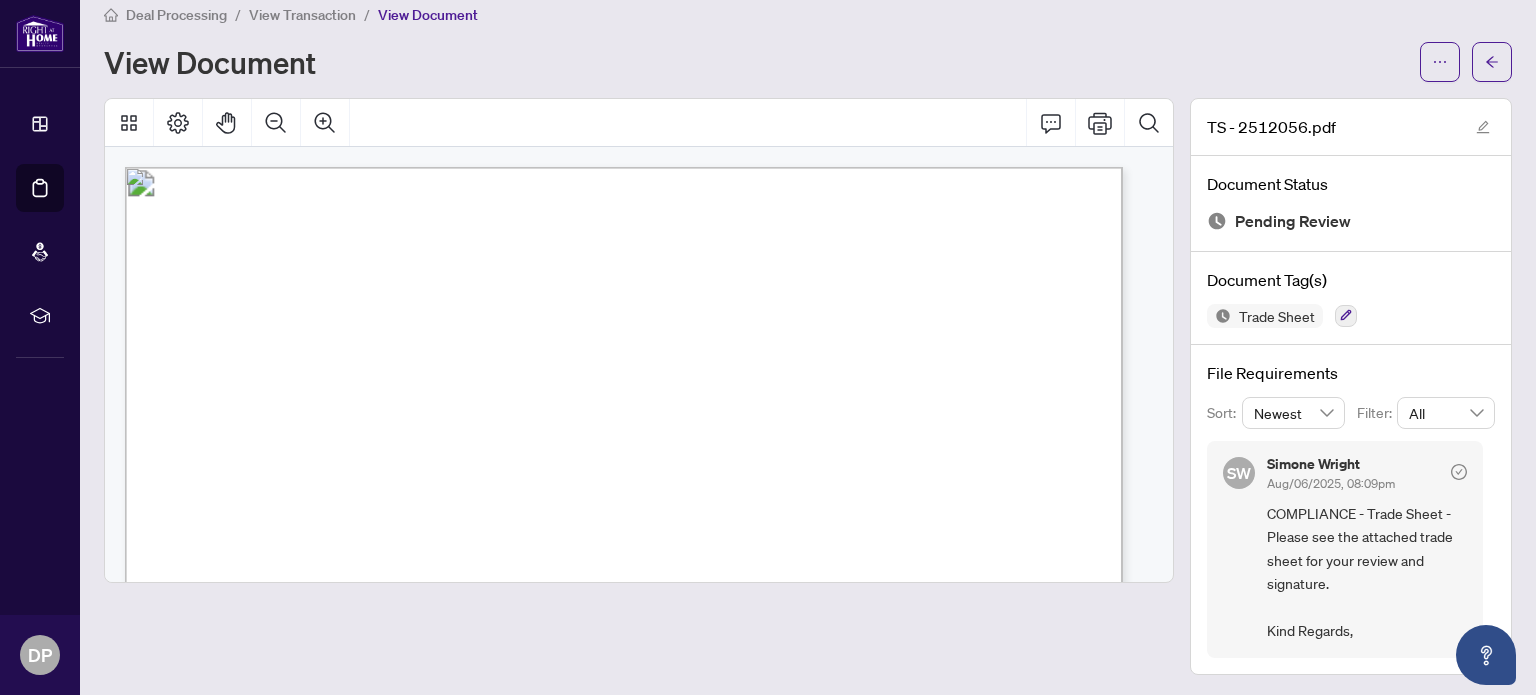click at bounding box center [938, 1219] 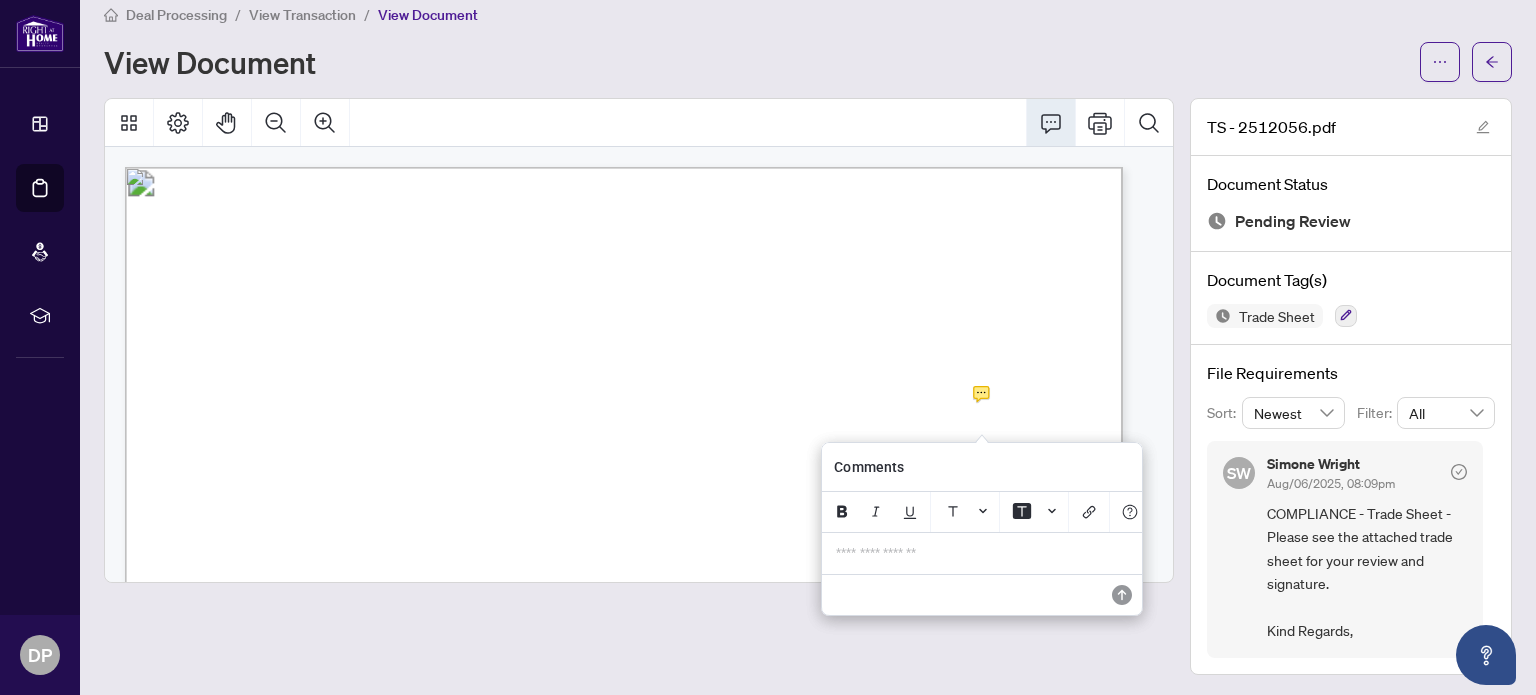 click at bounding box center (938, 1219) 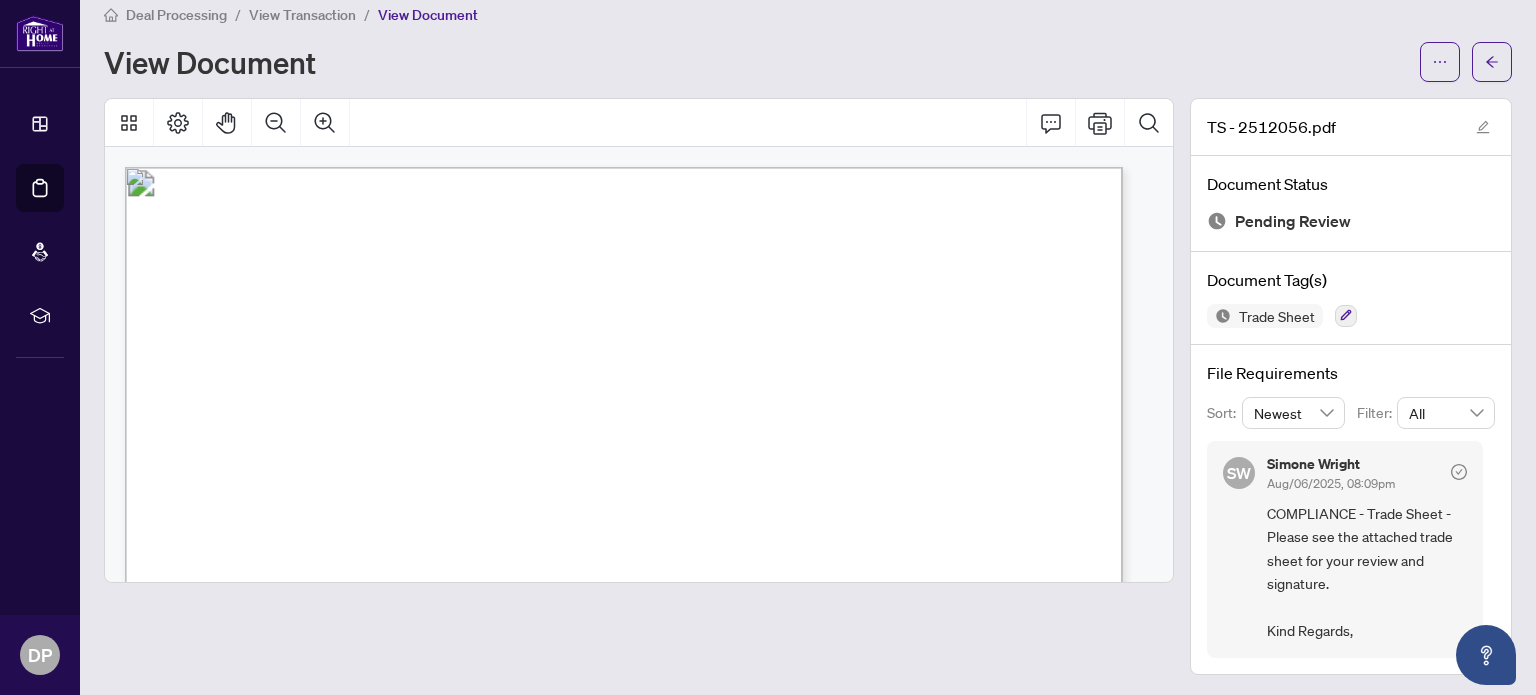 click at bounding box center [938, 1219] 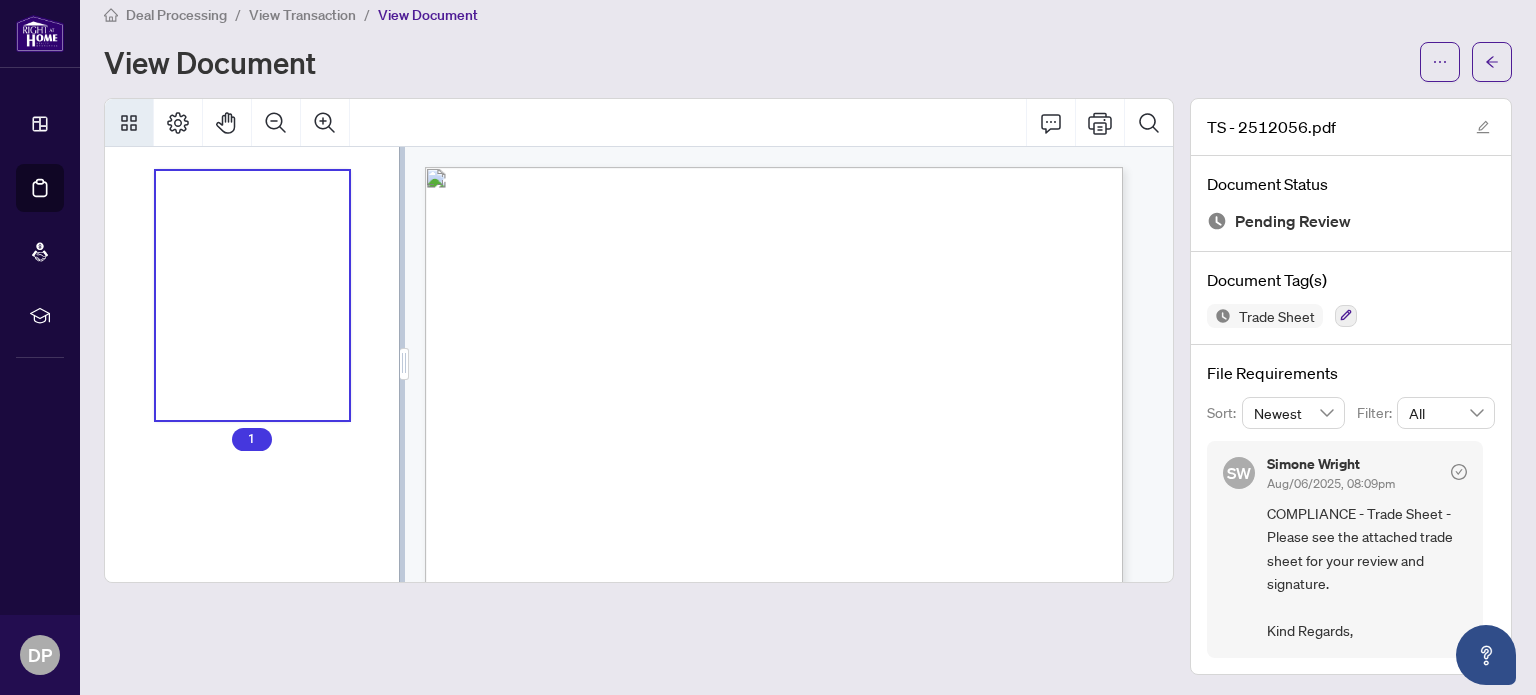 click on "1" at bounding box center [252, 439] 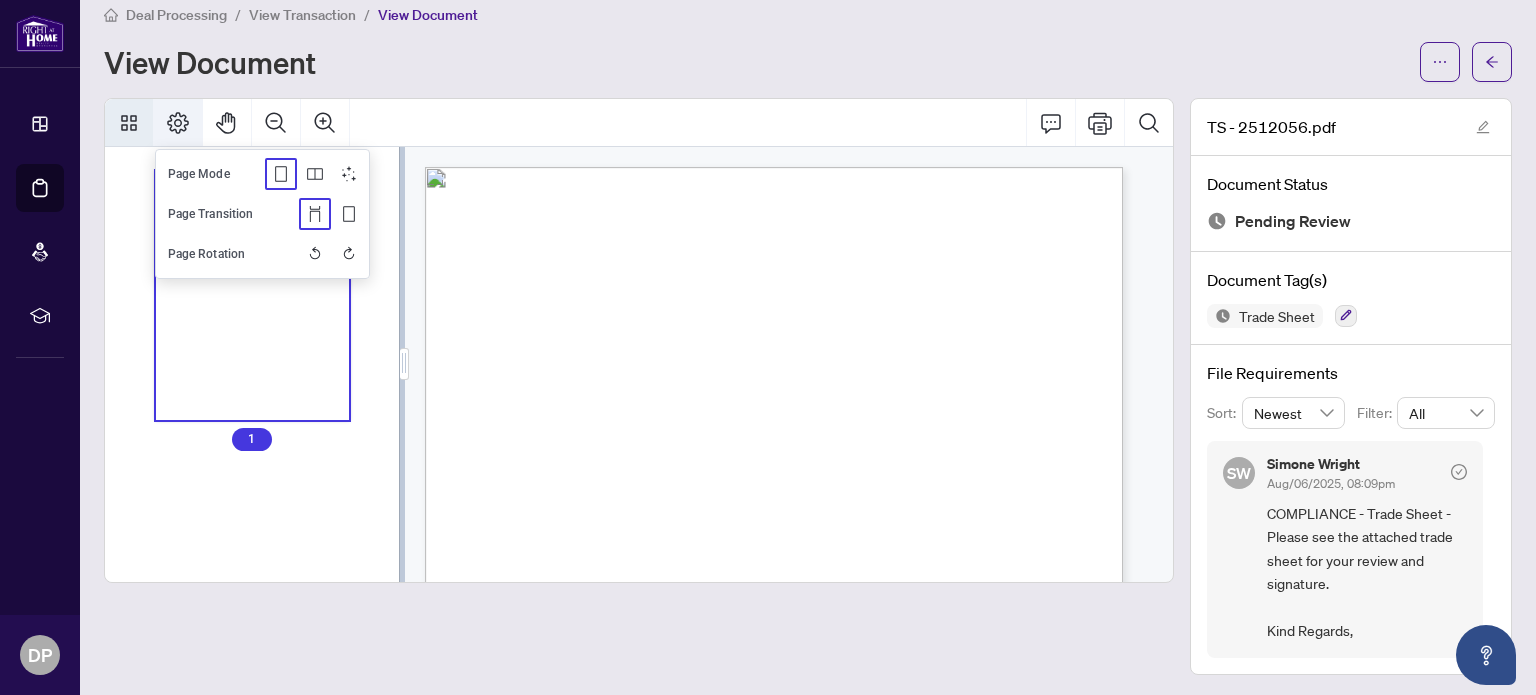 click on "View Document" at bounding box center [808, 62] 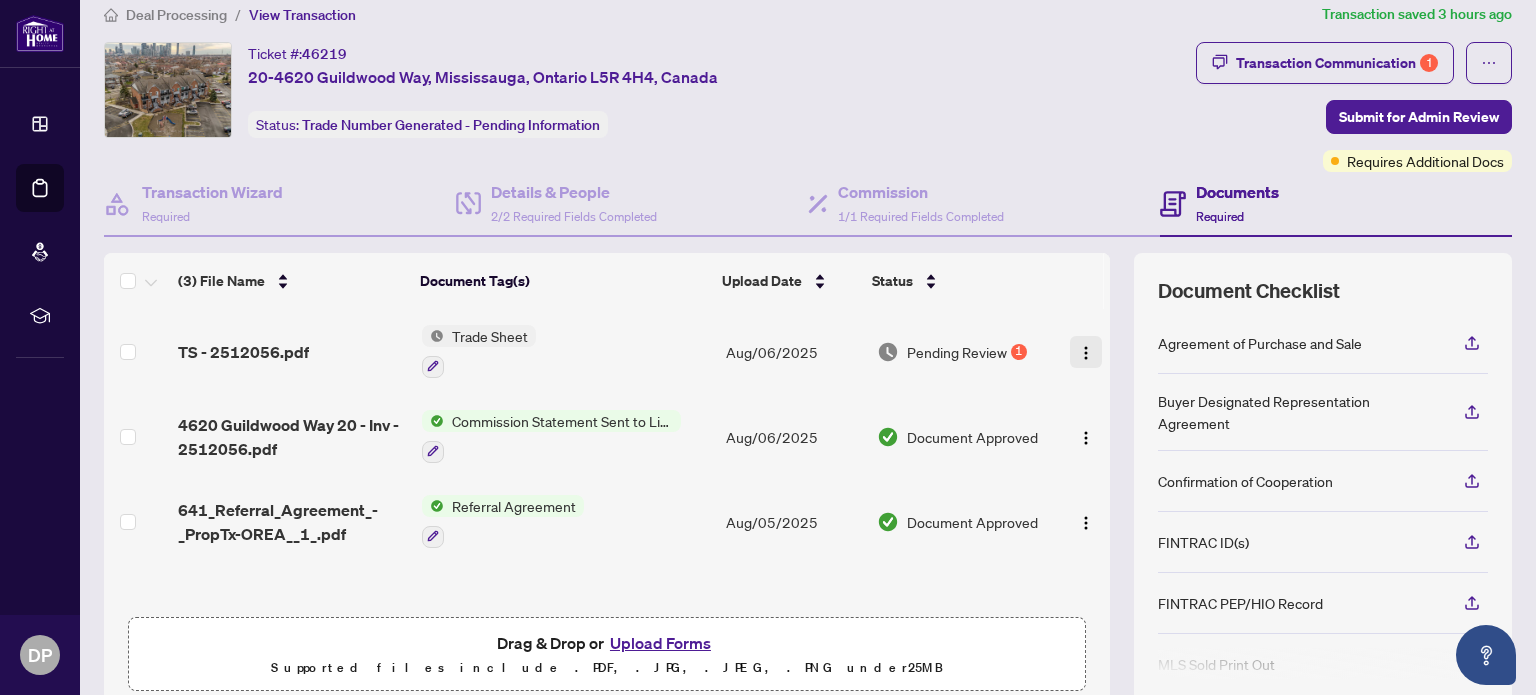 click at bounding box center [1086, 353] 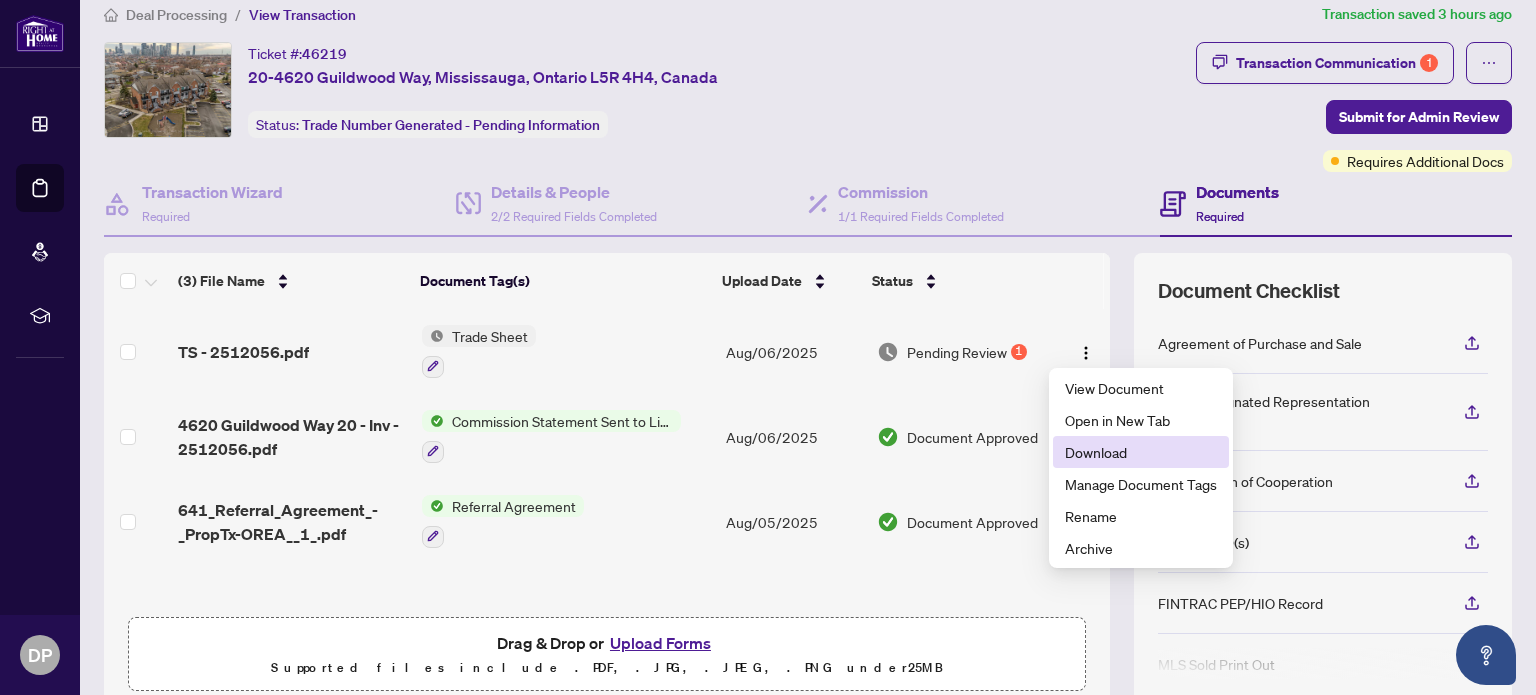 click on "Download" at bounding box center [1141, 452] 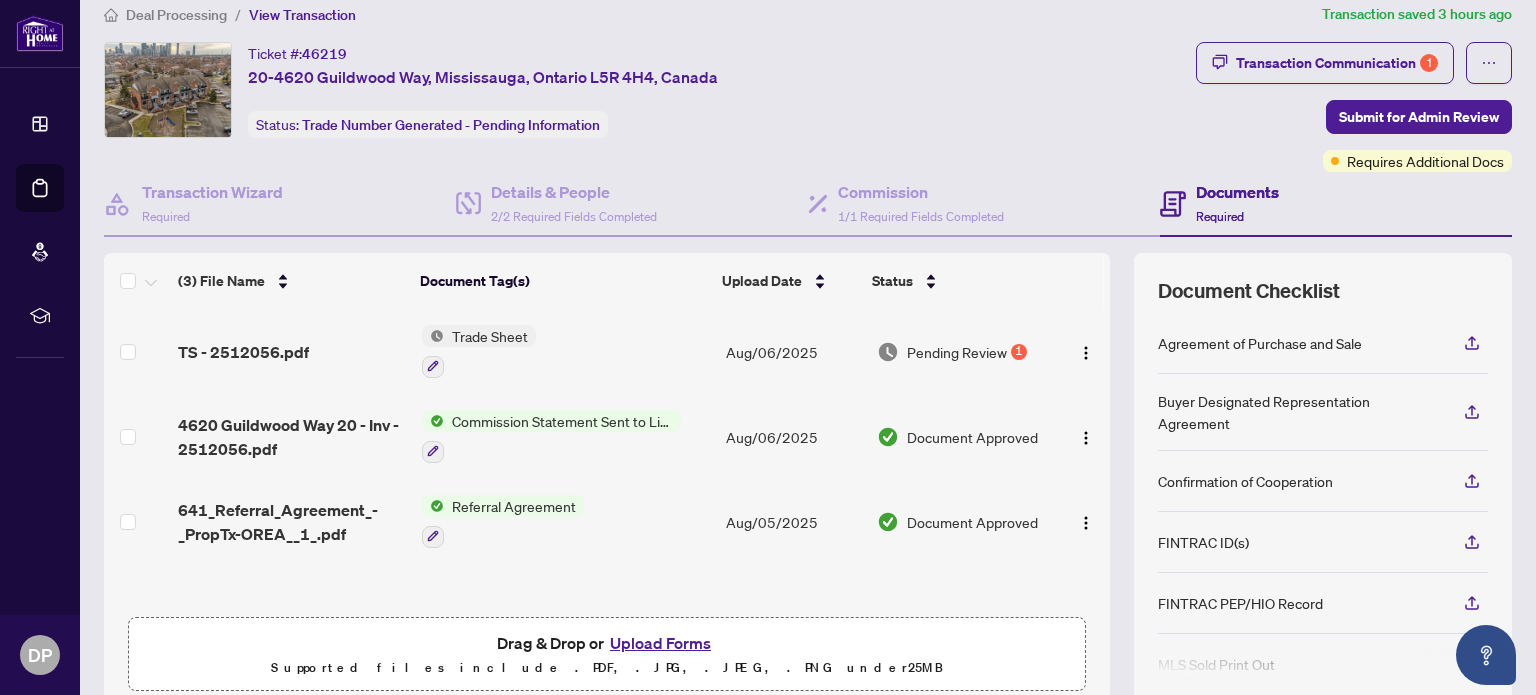 scroll, scrollTop: 0, scrollLeft: 0, axis: both 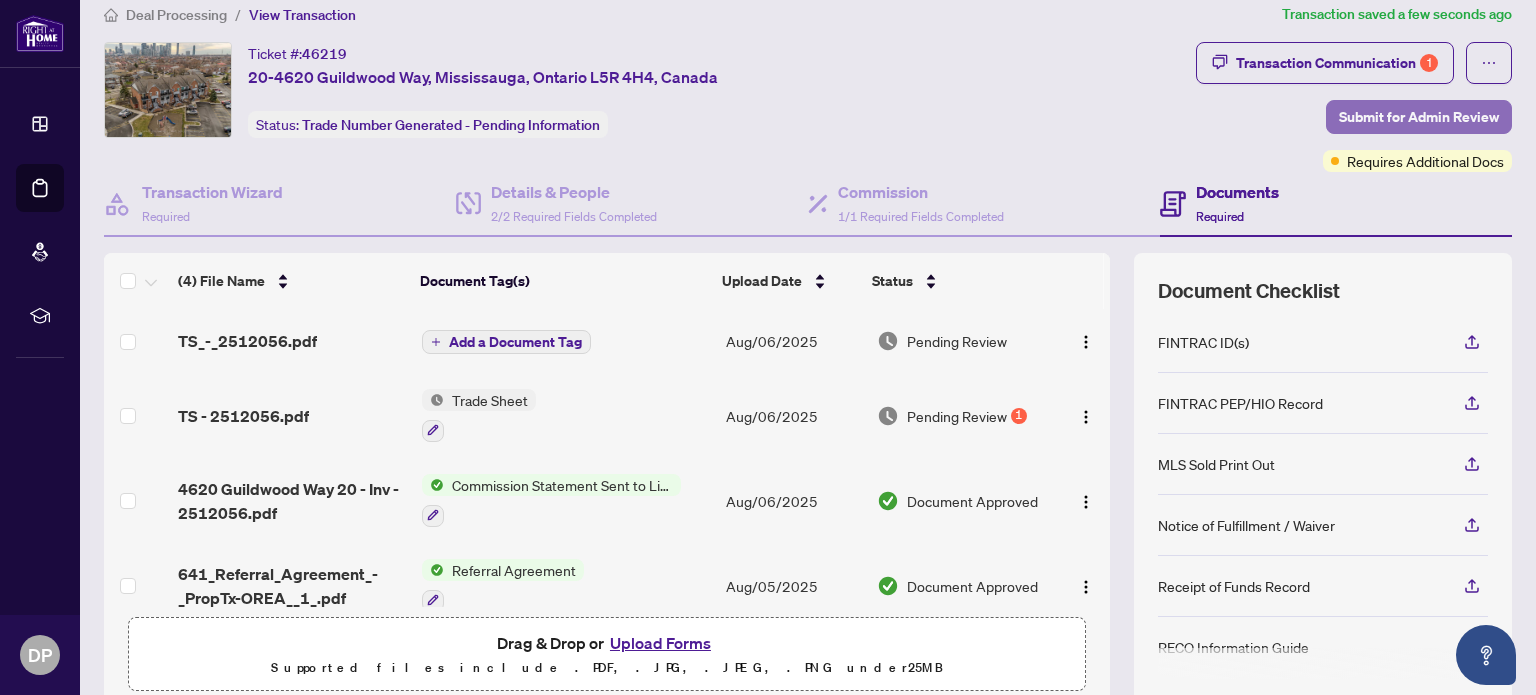 click on "Submit for Admin Review" at bounding box center [1419, 117] 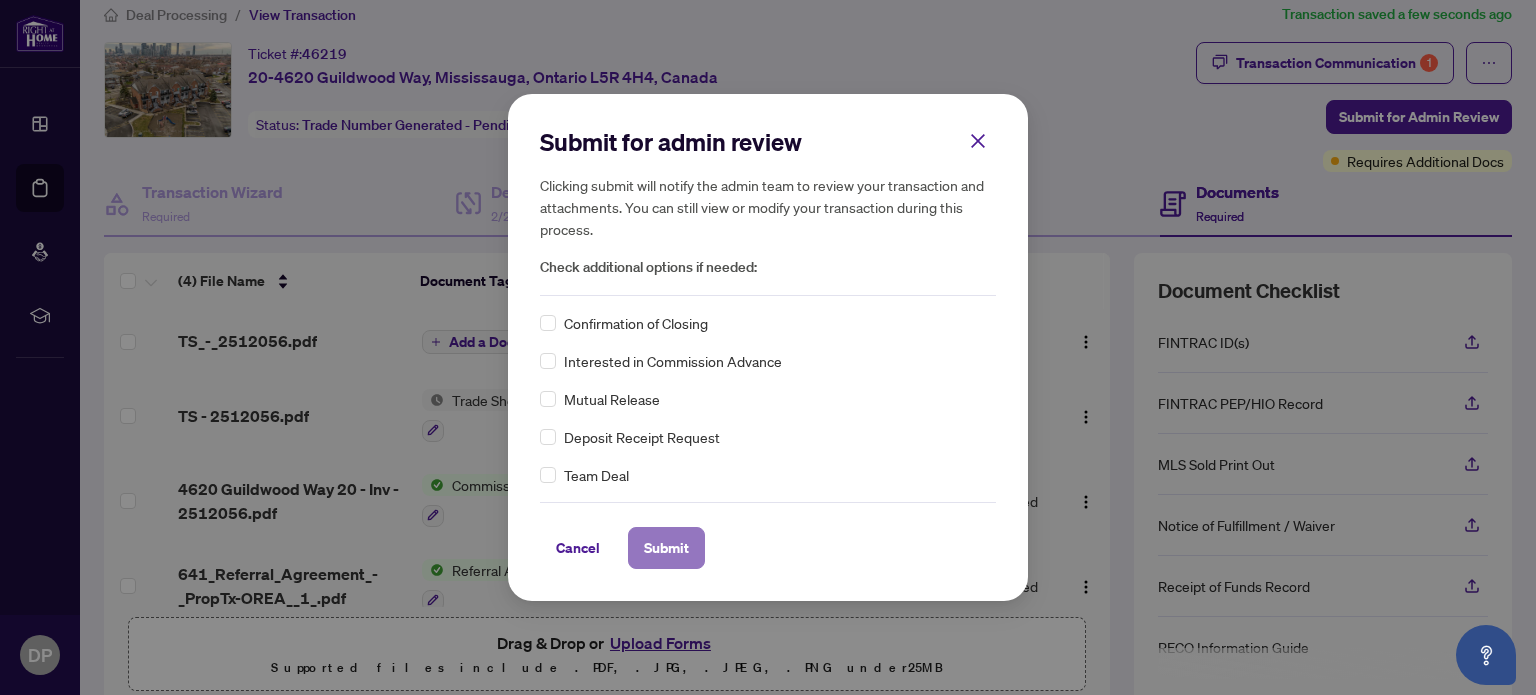 click on "Submit" at bounding box center [666, 548] 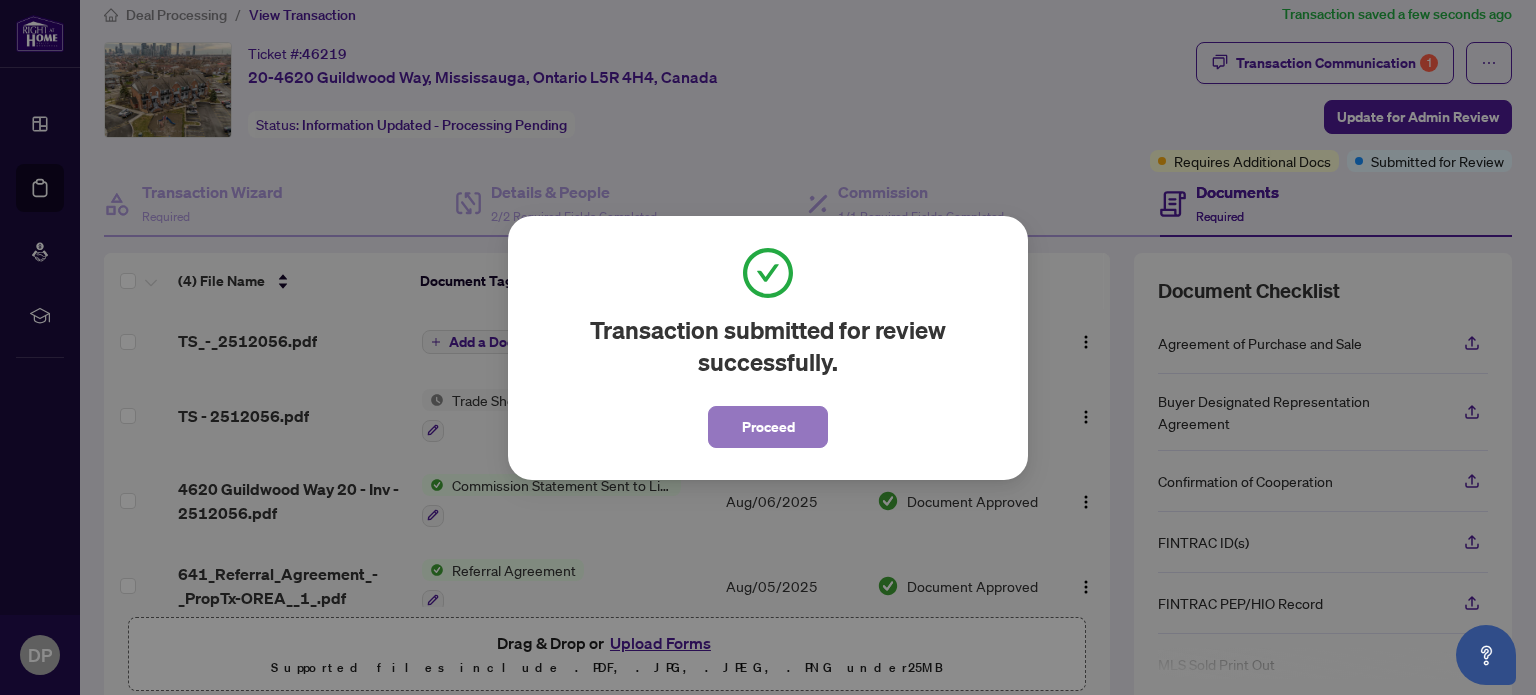 click on "Proceed" at bounding box center (768, 427) 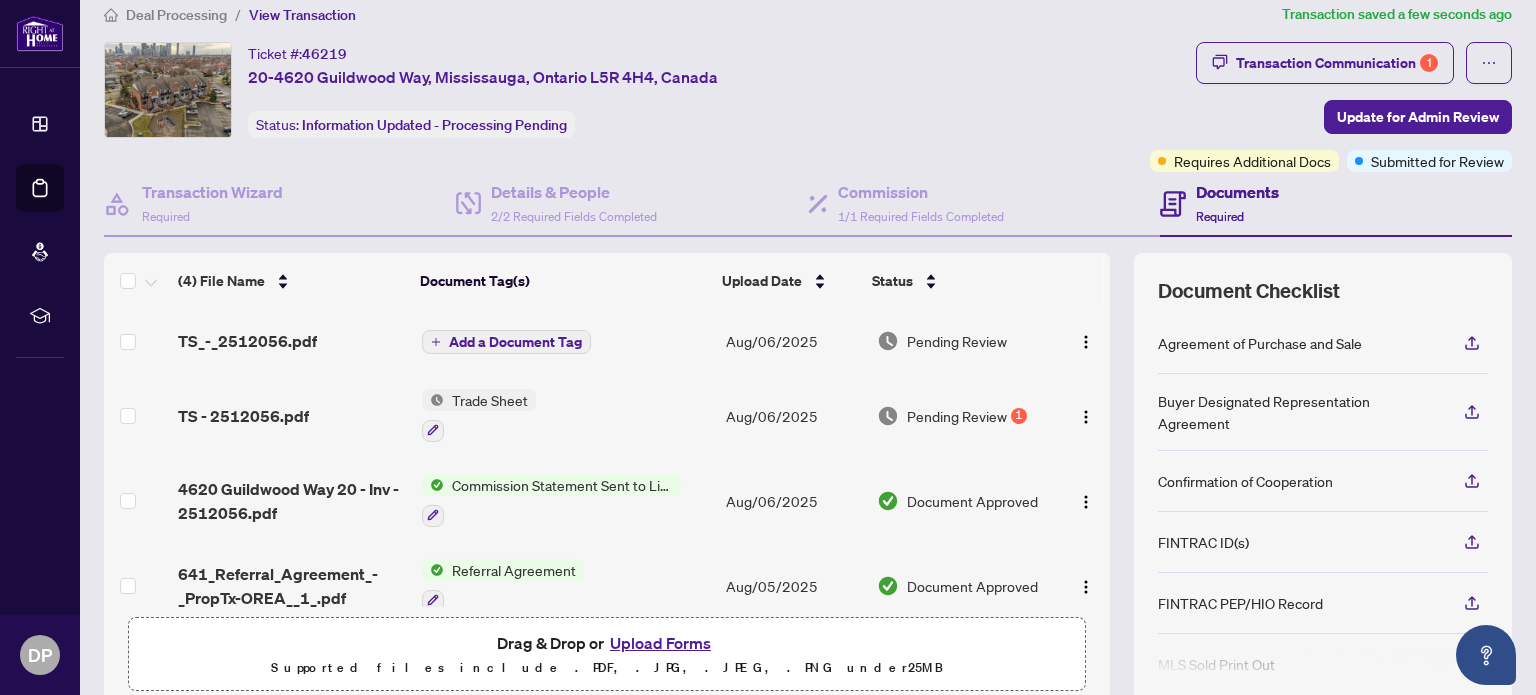 click on "Trade Sheet" at bounding box center [490, 400] 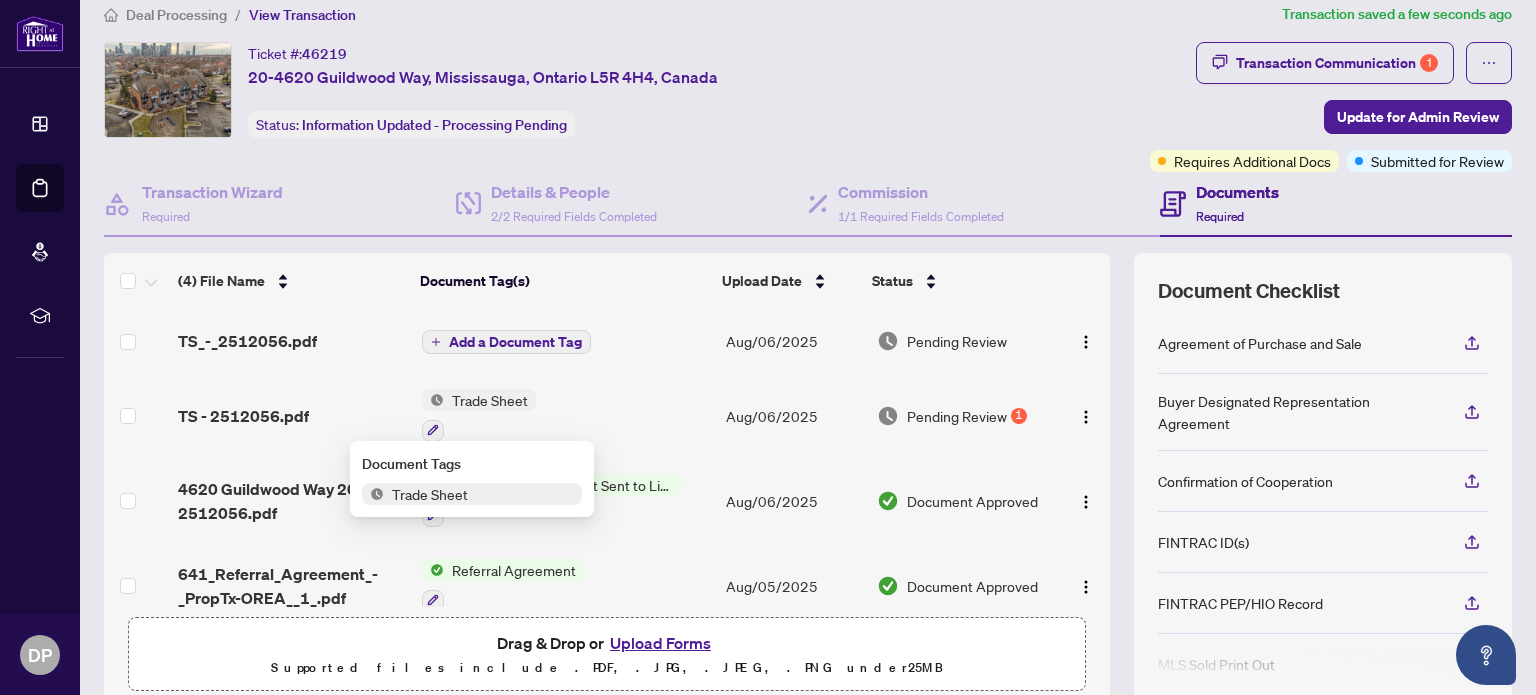 click on "Trade Sheet" at bounding box center [566, 415] 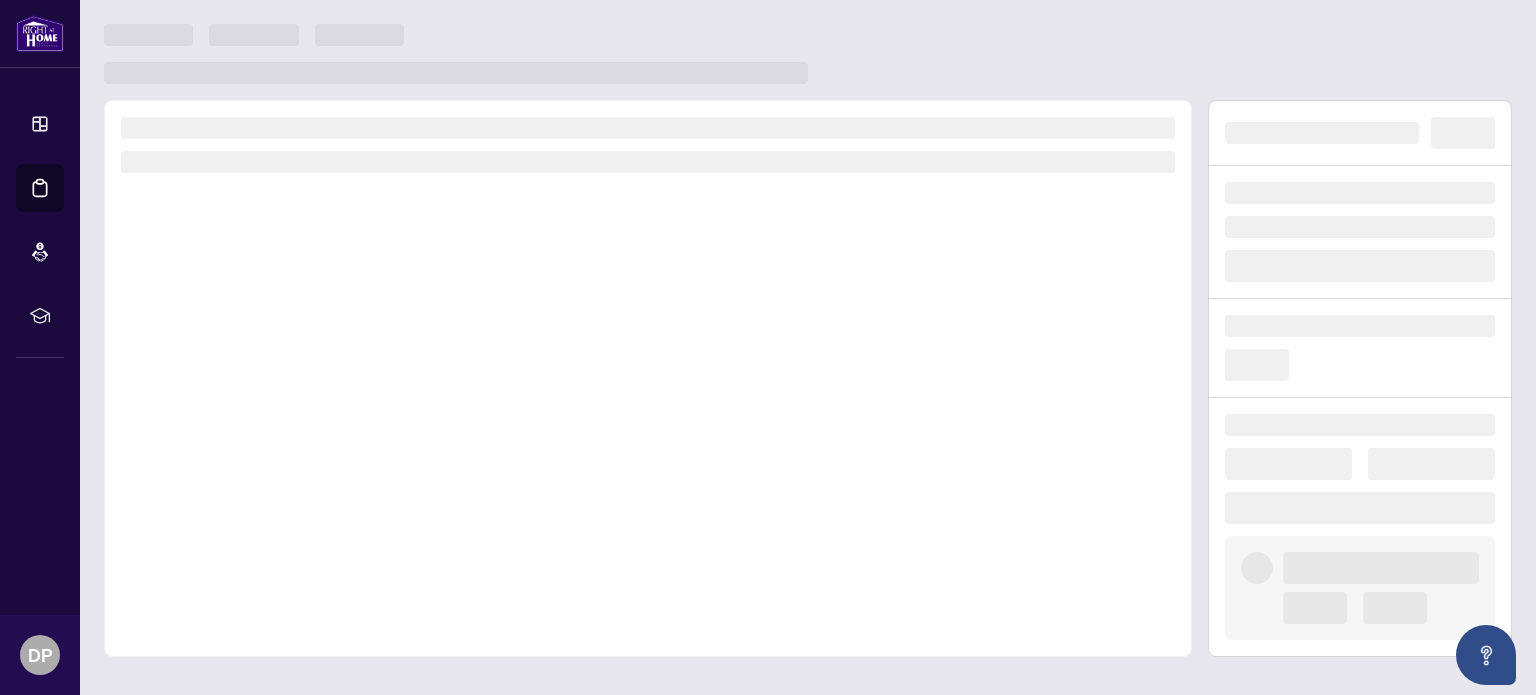 scroll, scrollTop: 0, scrollLeft: 0, axis: both 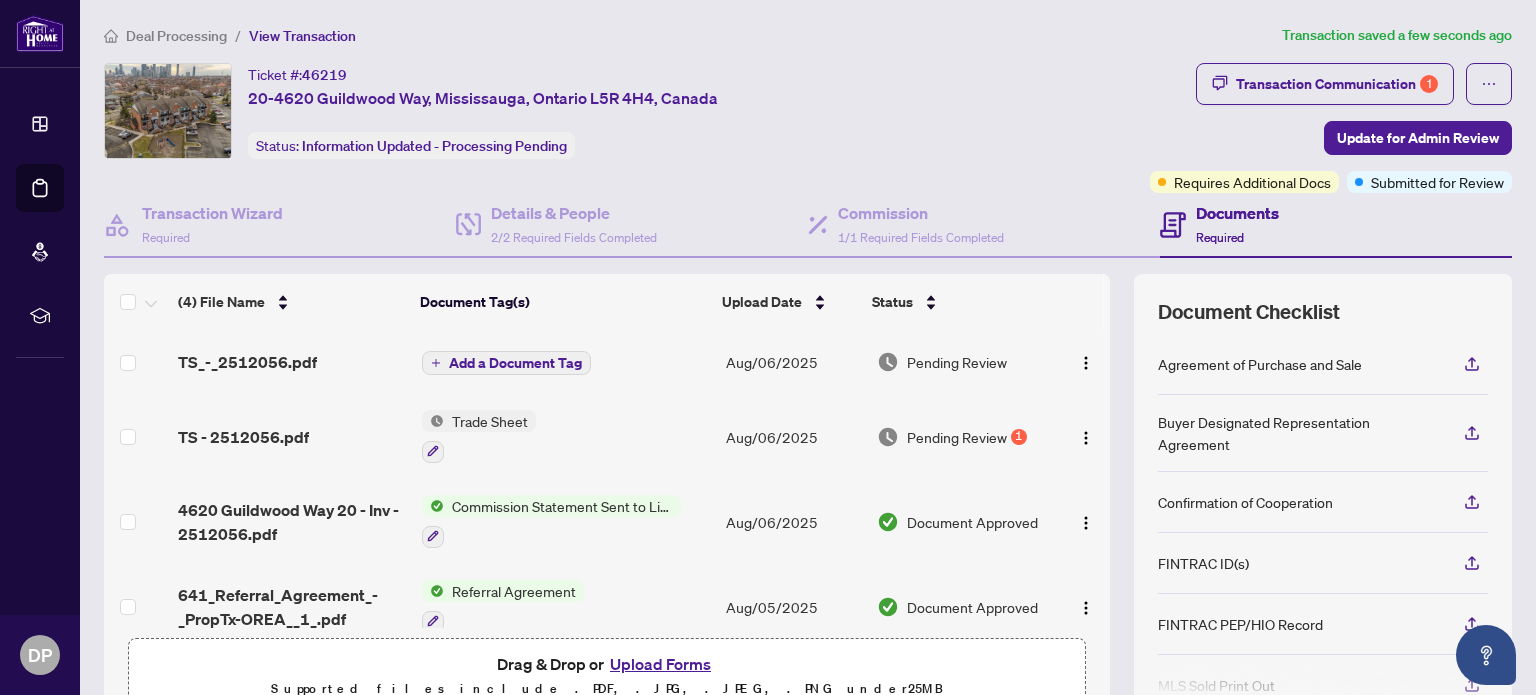 click 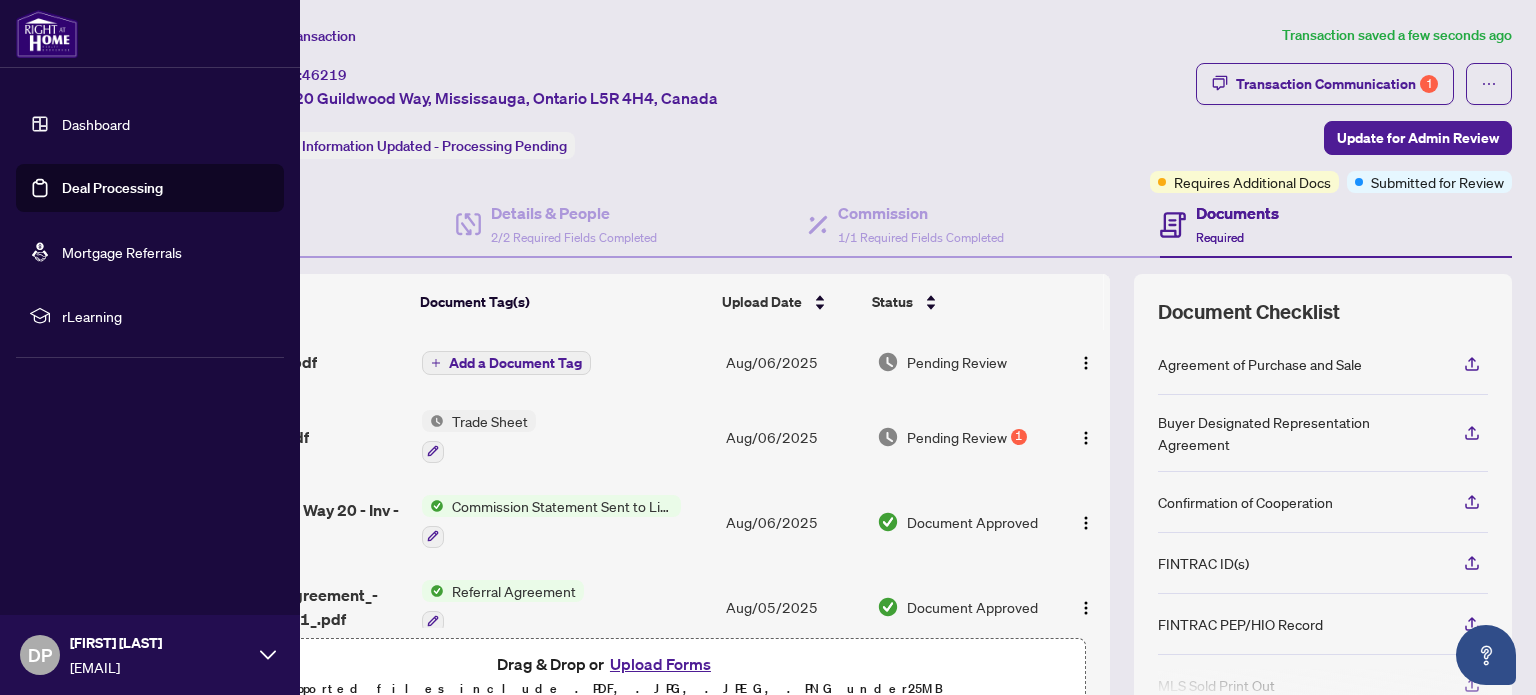click on "Deal Processing" at bounding box center (112, 188) 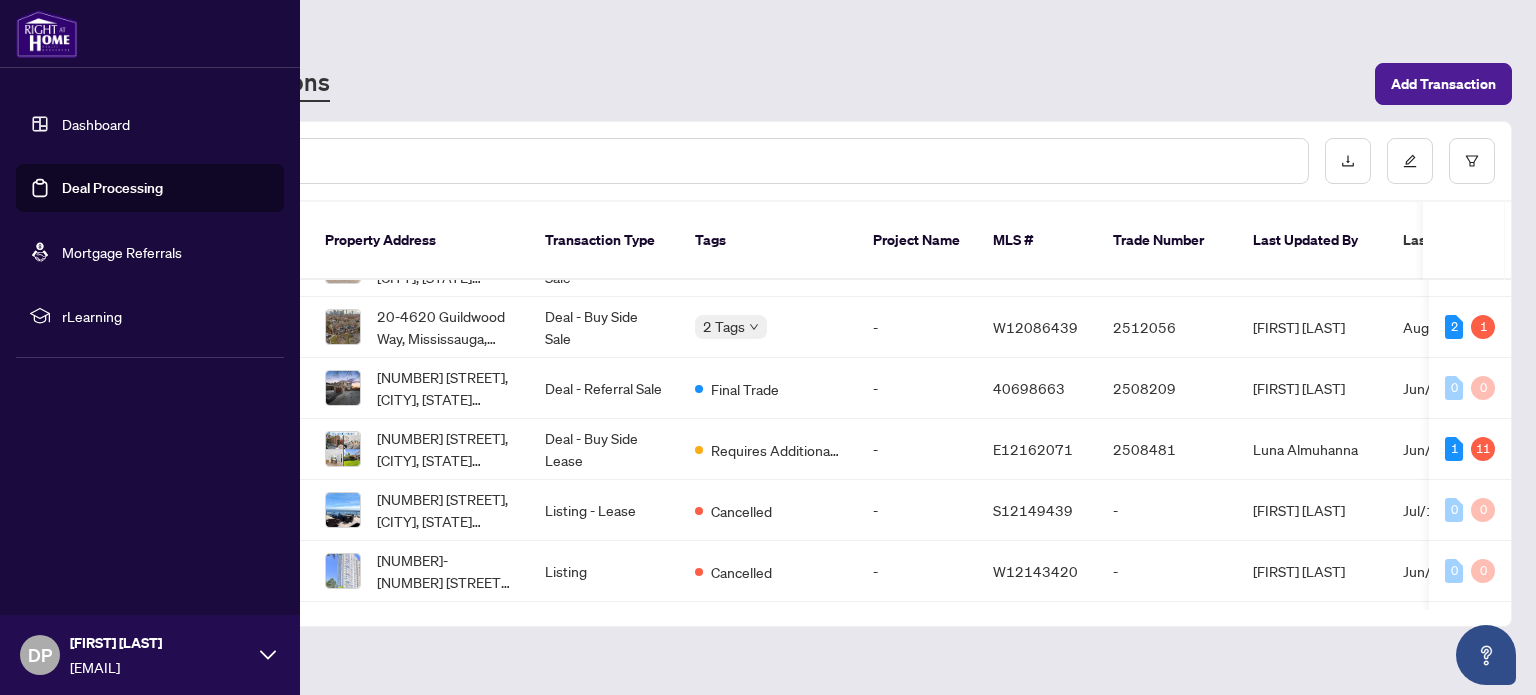 scroll, scrollTop: 69, scrollLeft: 0, axis: vertical 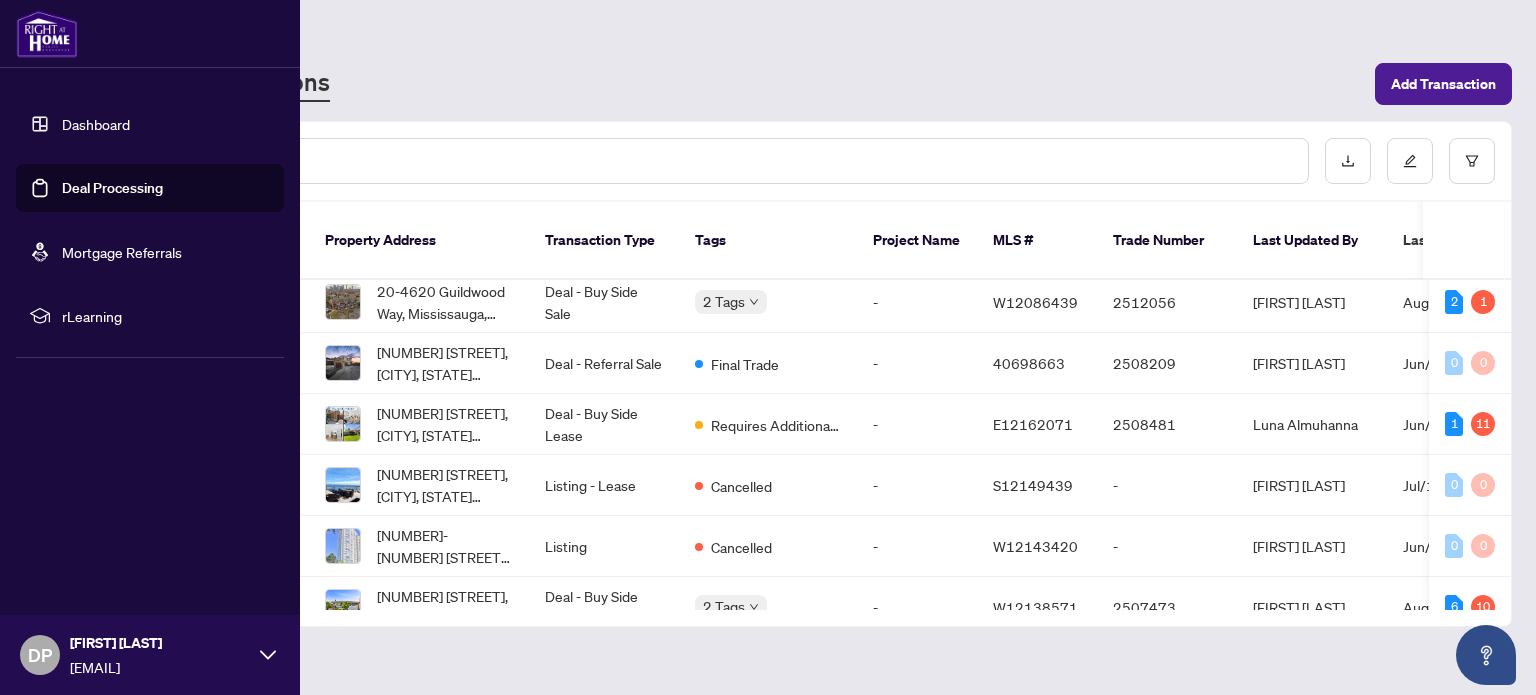 click on "Requires Additional Docs" at bounding box center (776, 425) 